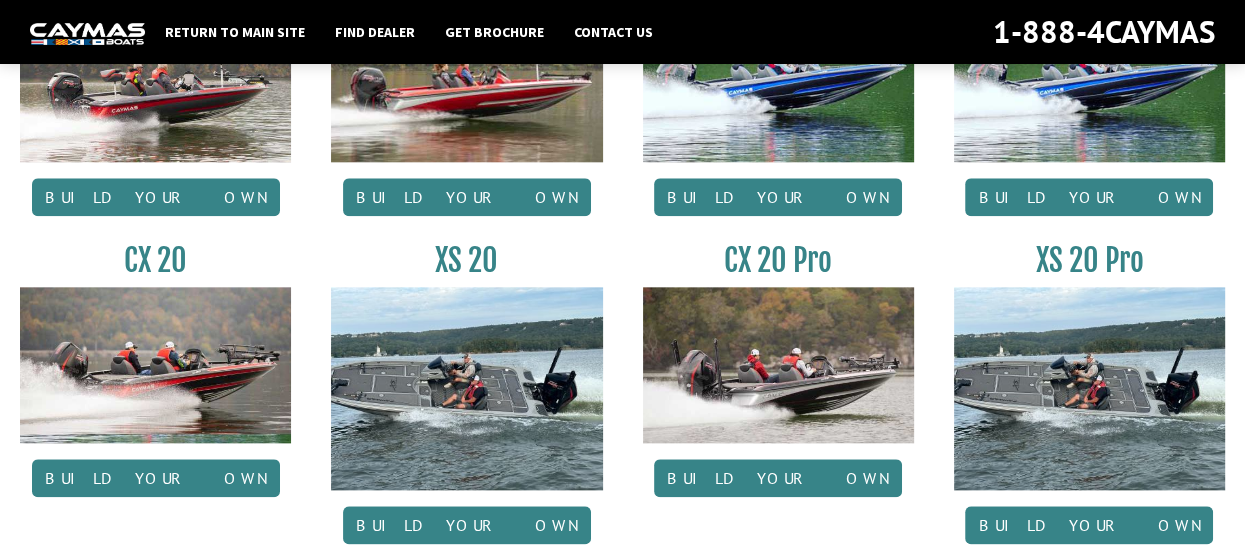 scroll, scrollTop: 1900, scrollLeft: 0, axis: vertical 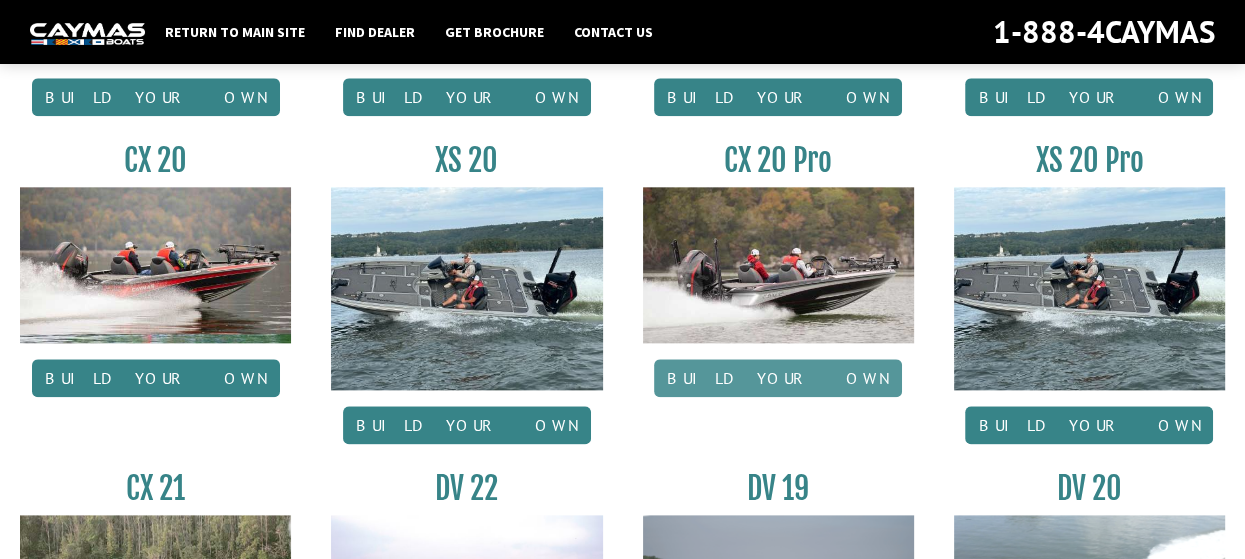 click on "Build your own" at bounding box center (778, 378) 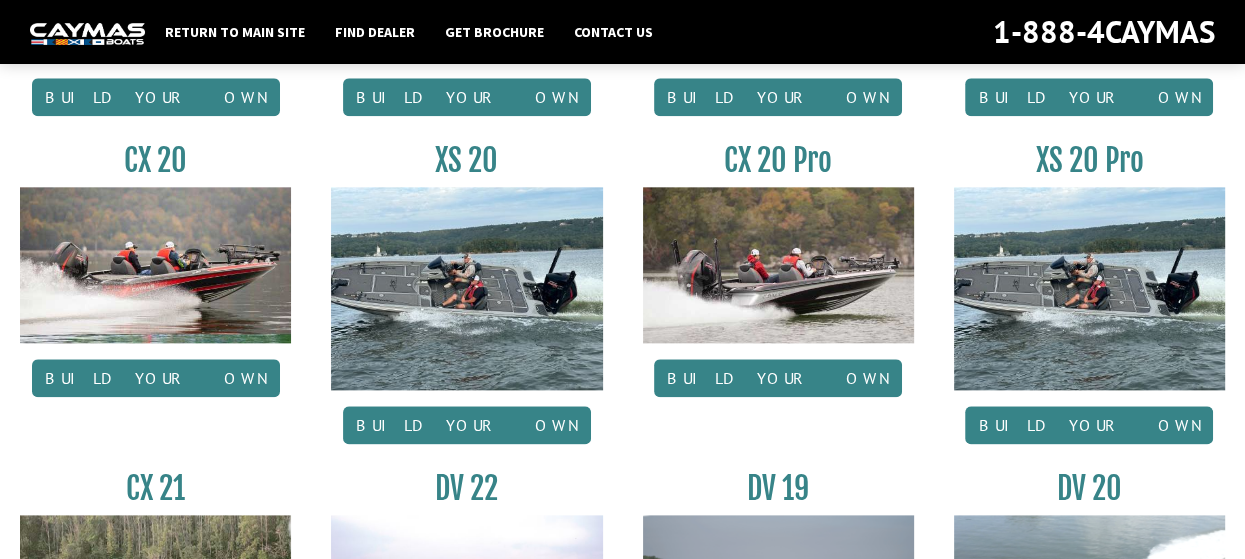 click on "CX 20 Pro
Build your own" at bounding box center (778, 298) 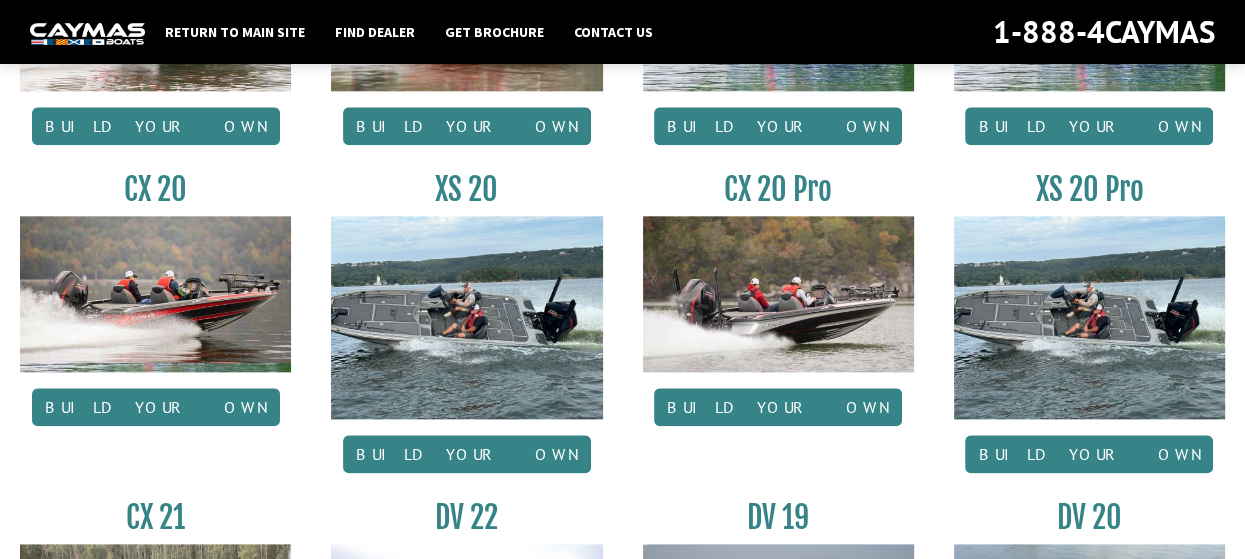scroll, scrollTop: 1900, scrollLeft: 0, axis: vertical 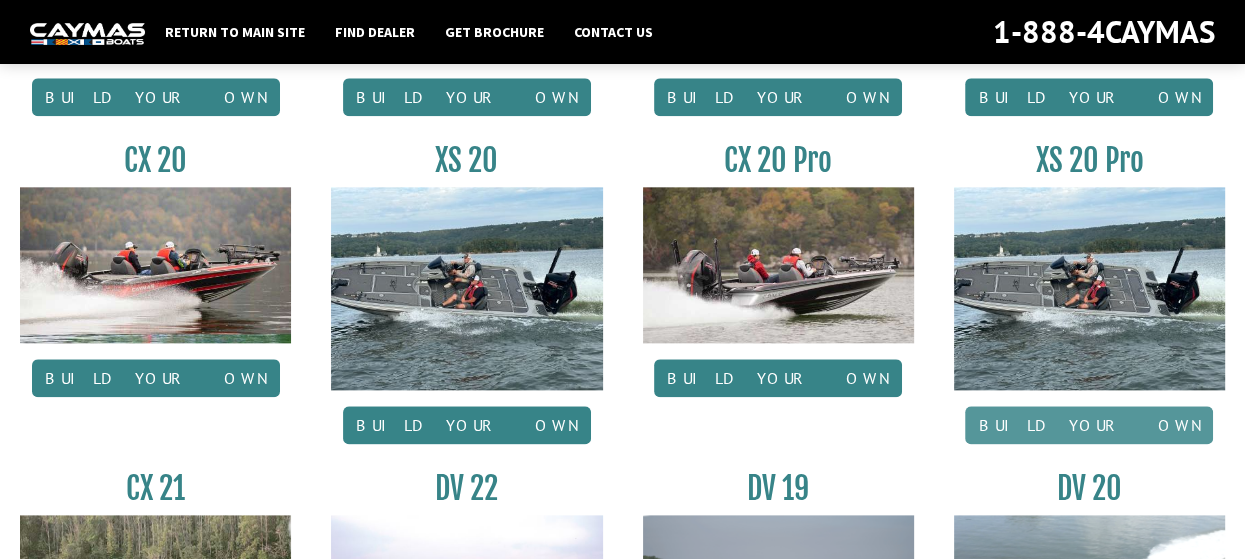click on "Build your own" at bounding box center (1089, 425) 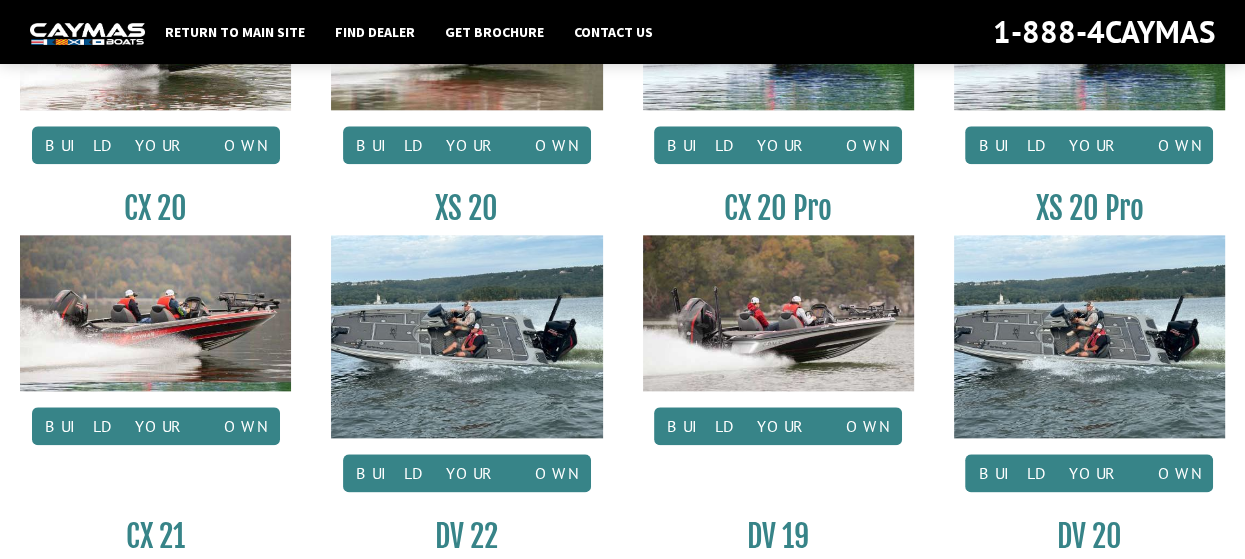 scroll, scrollTop: 1900, scrollLeft: 0, axis: vertical 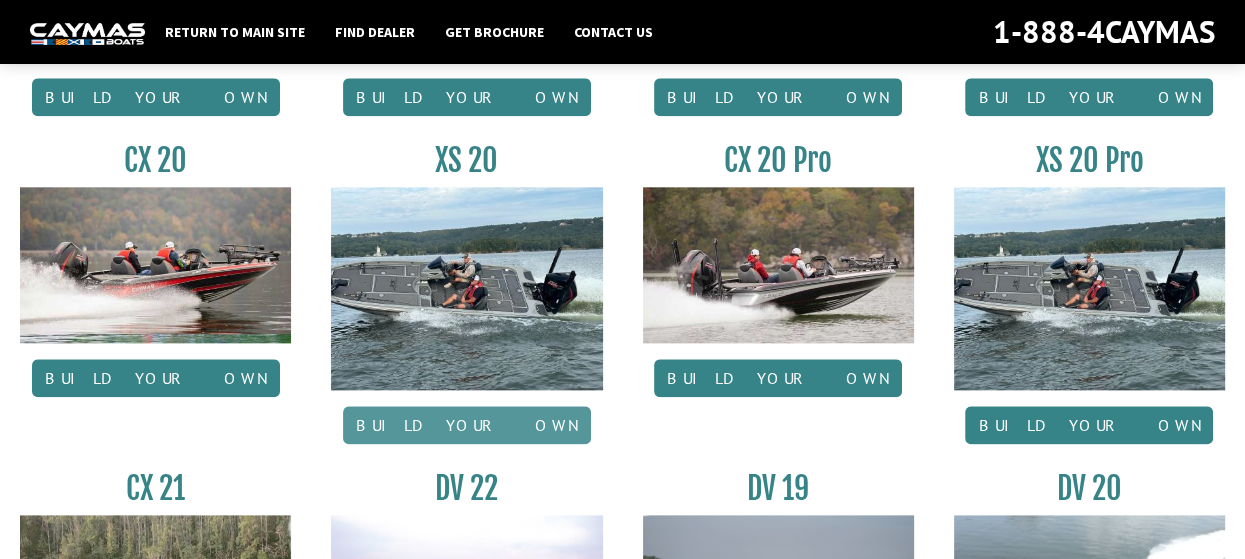 click on "Build your own" at bounding box center (467, 425) 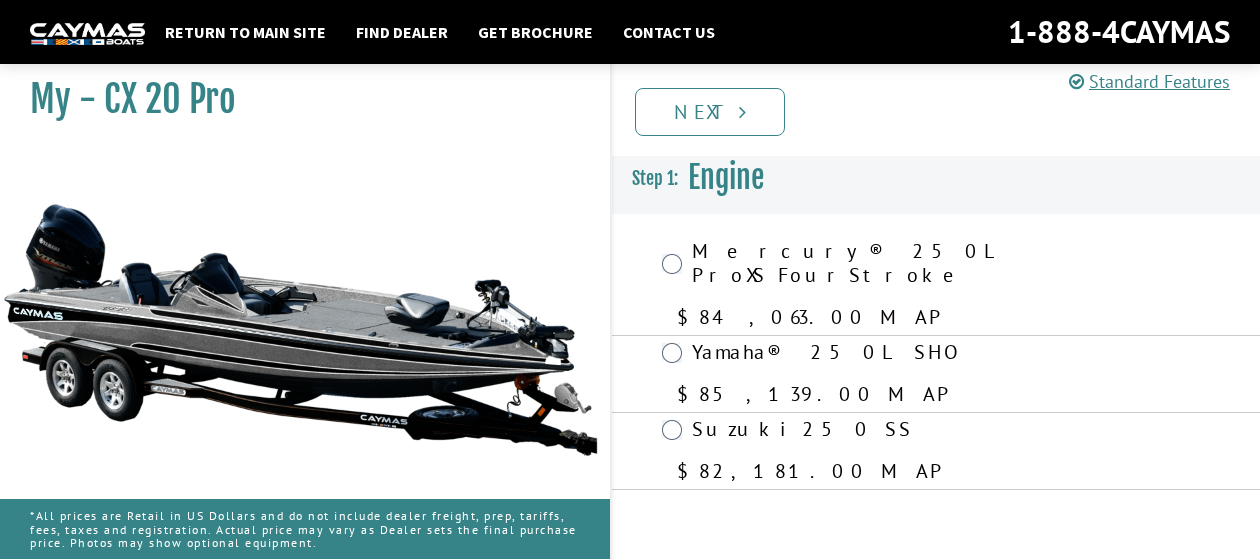 scroll, scrollTop: 0, scrollLeft: 0, axis: both 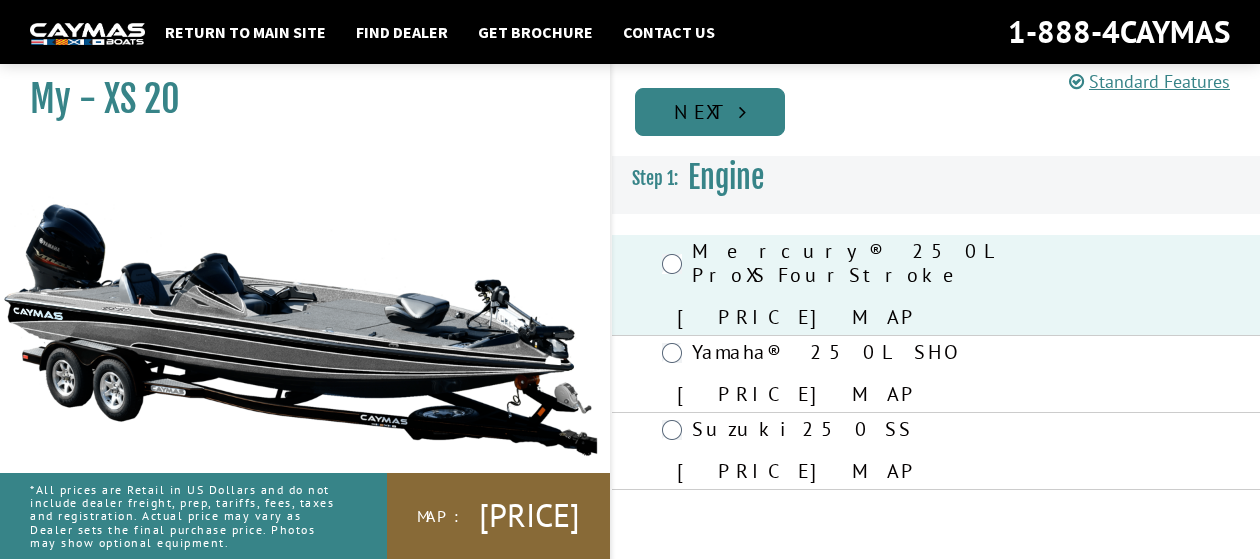 click on "Next" at bounding box center [710, 112] 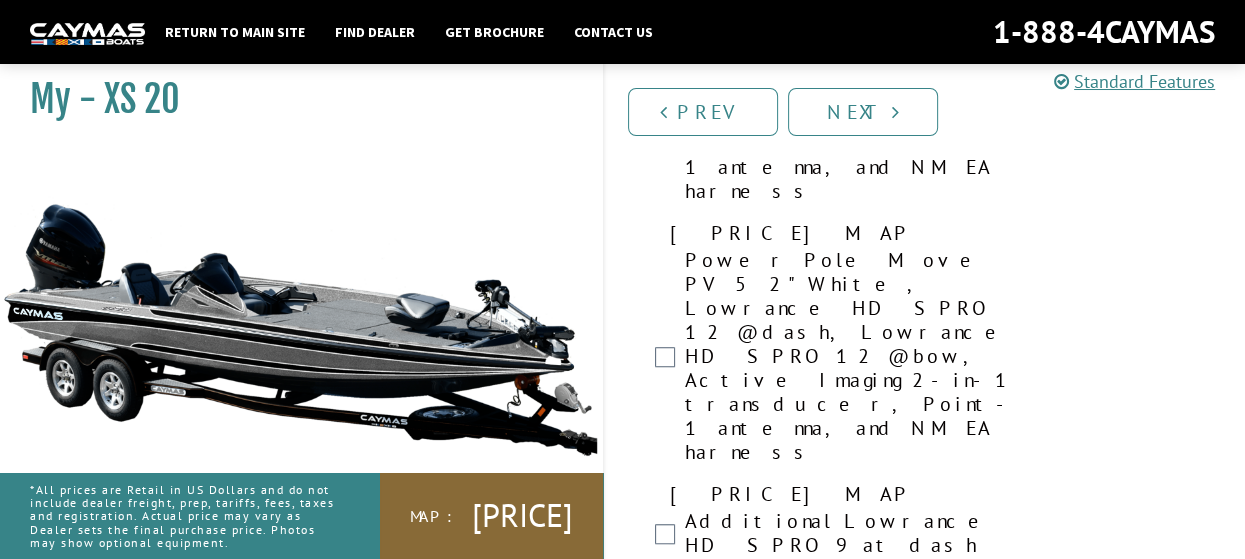 scroll, scrollTop: 1100, scrollLeft: 0, axis: vertical 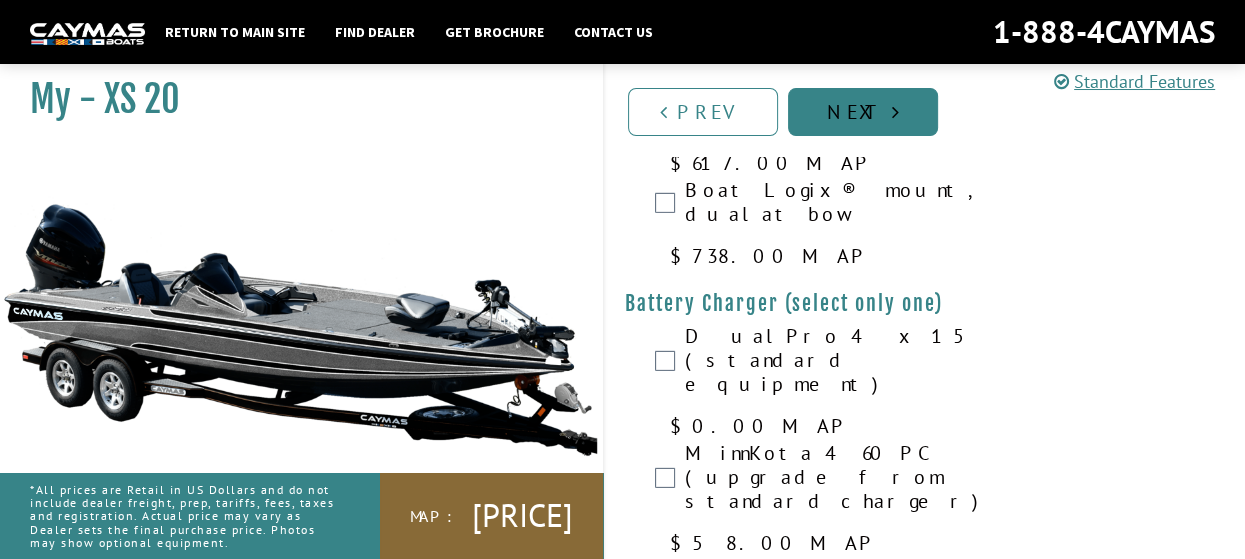 click on "Next" at bounding box center (863, 112) 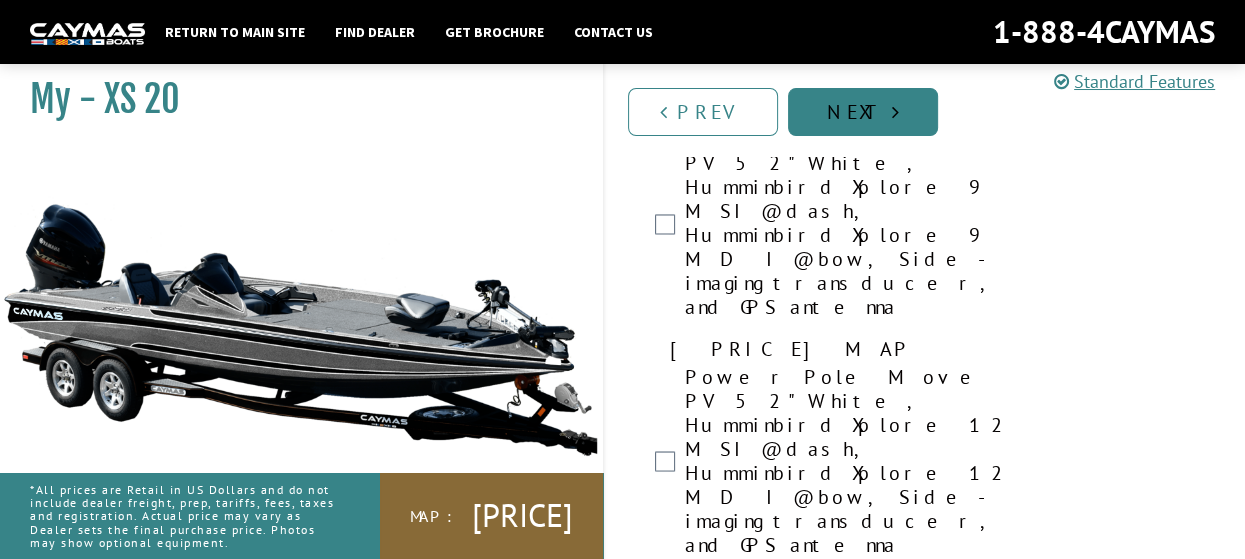 scroll, scrollTop: 2611, scrollLeft: 0, axis: vertical 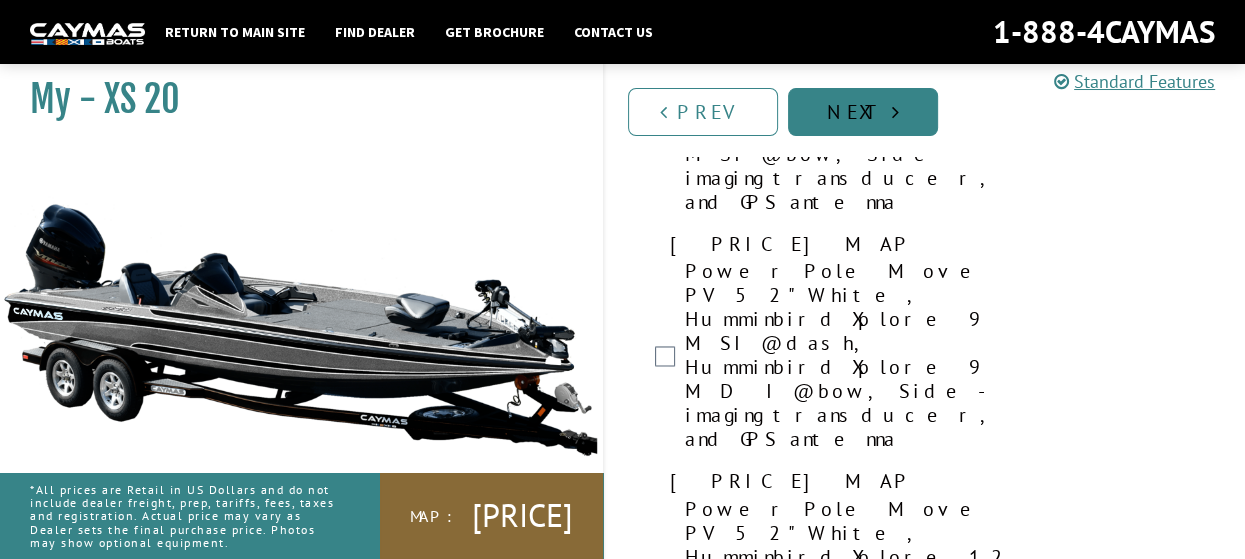 click on "Next" at bounding box center (863, 112) 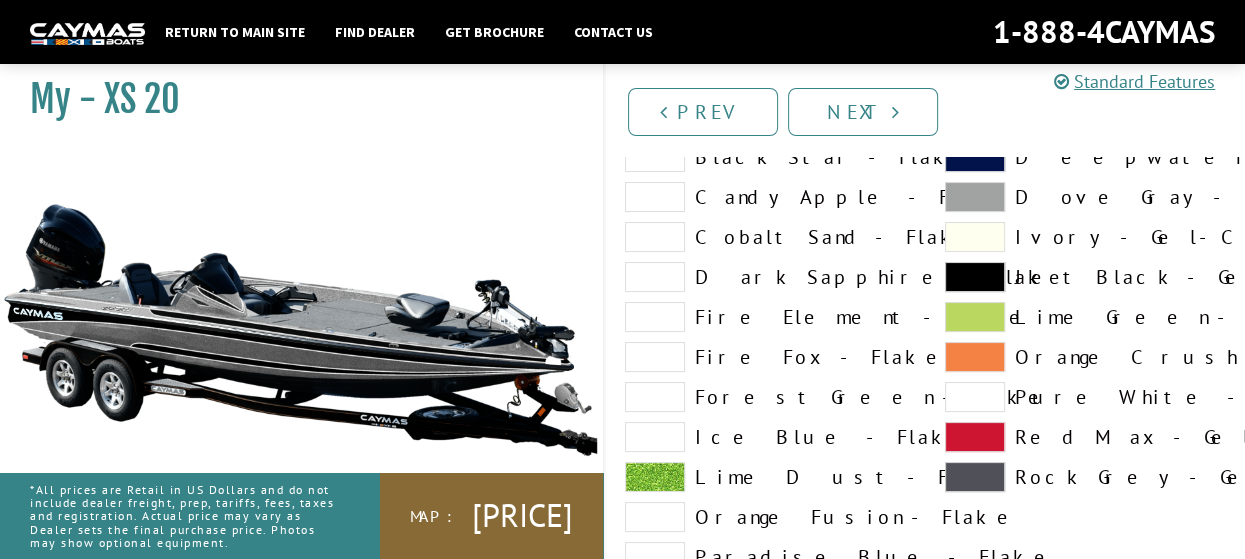 scroll, scrollTop: 200, scrollLeft: 0, axis: vertical 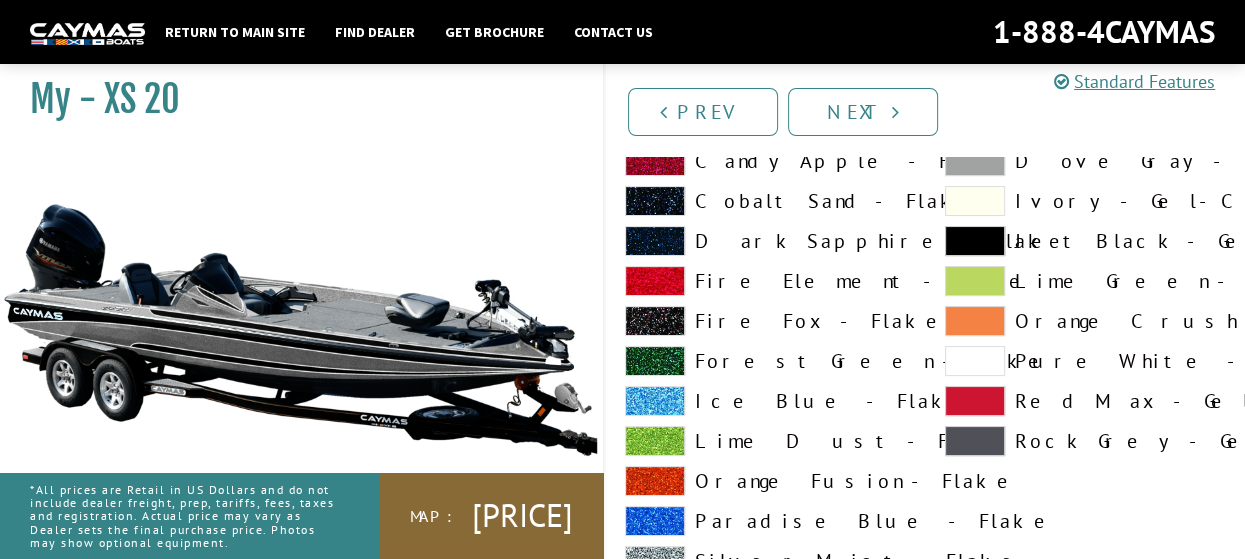 click at bounding box center (655, 401) 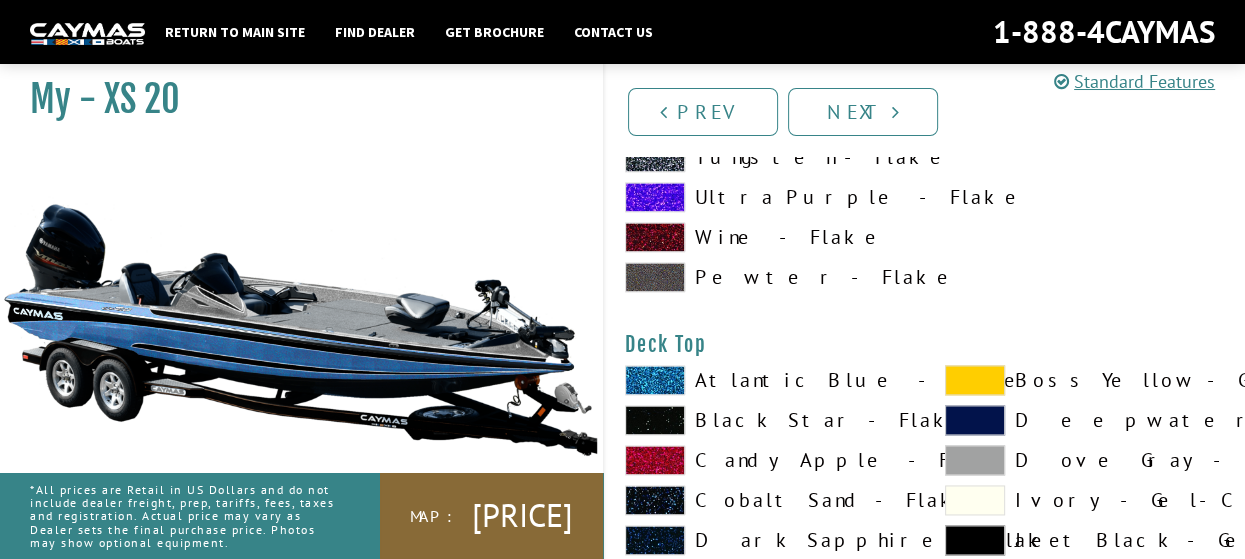 scroll, scrollTop: 2600, scrollLeft: 0, axis: vertical 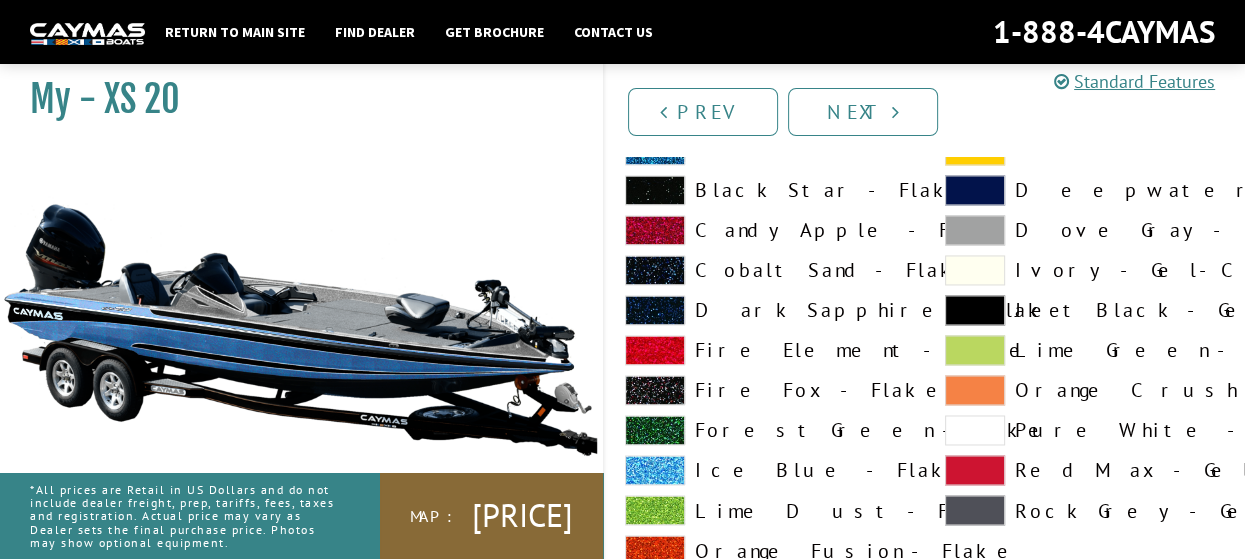 click at bounding box center [655, 470] 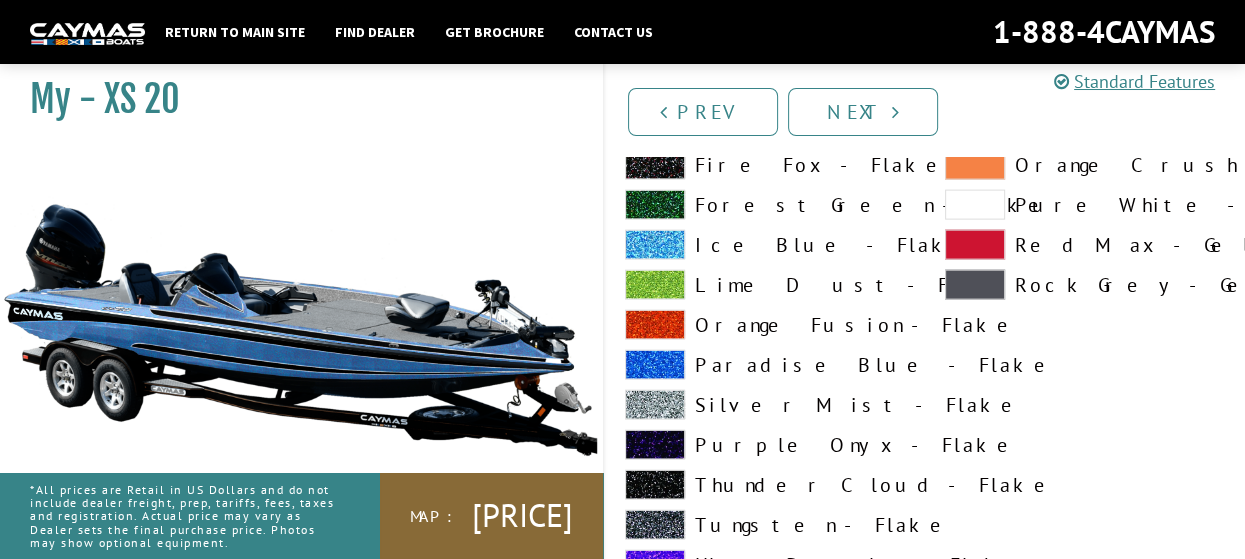 scroll, scrollTop: 3500, scrollLeft: 0, axis: vertical 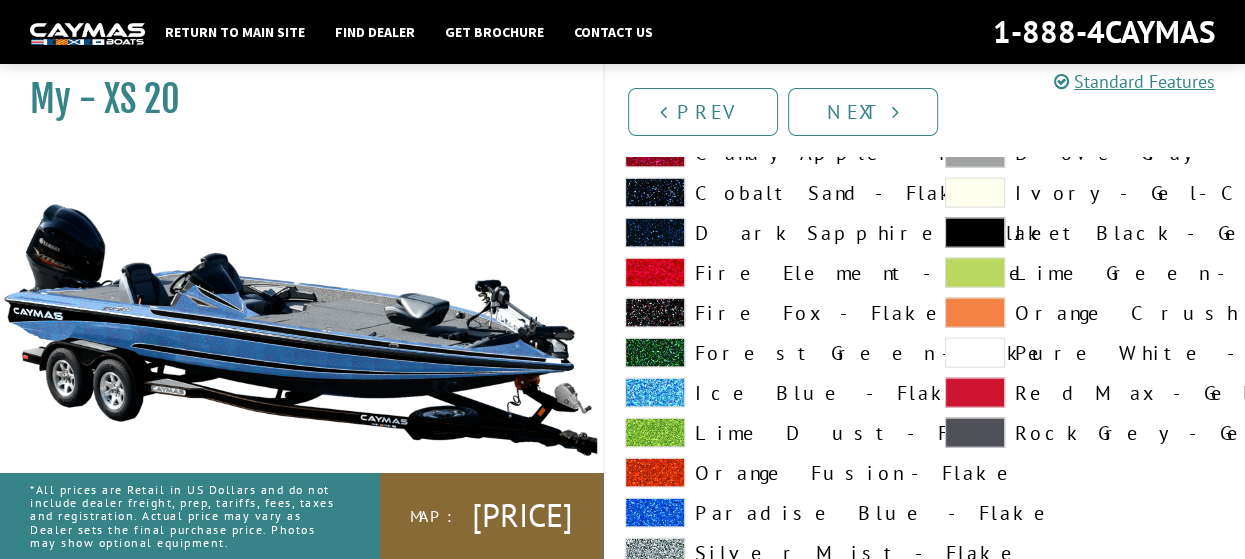 click at bounding box center (975, 193) 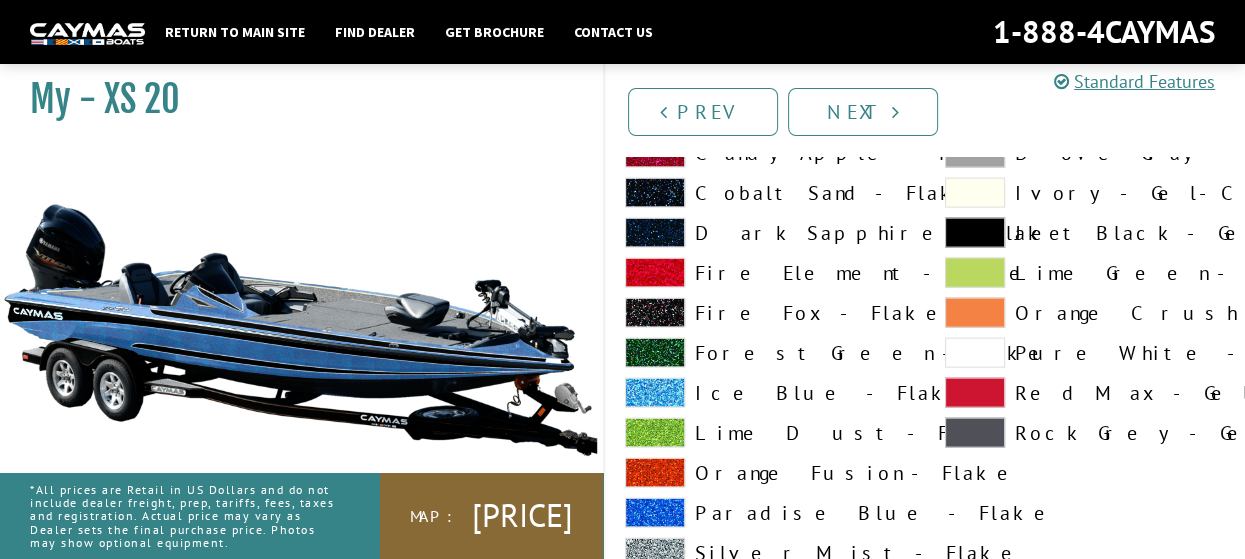 click at bounding box center [975, 193] 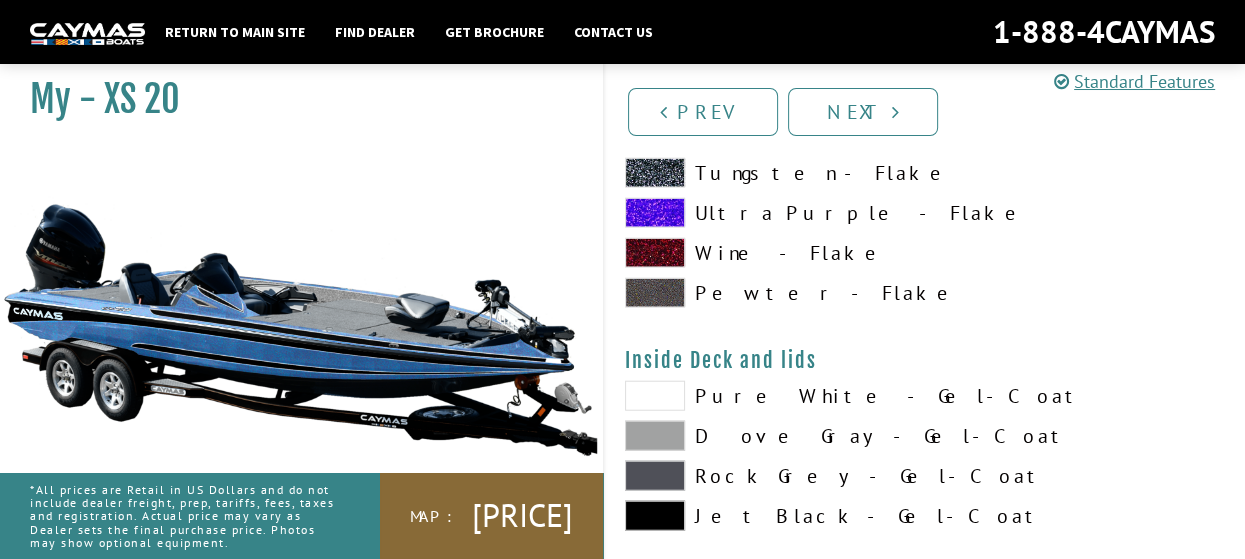 scroll, scrollTop: 4100, scrollLeft: 0, axis: vertical 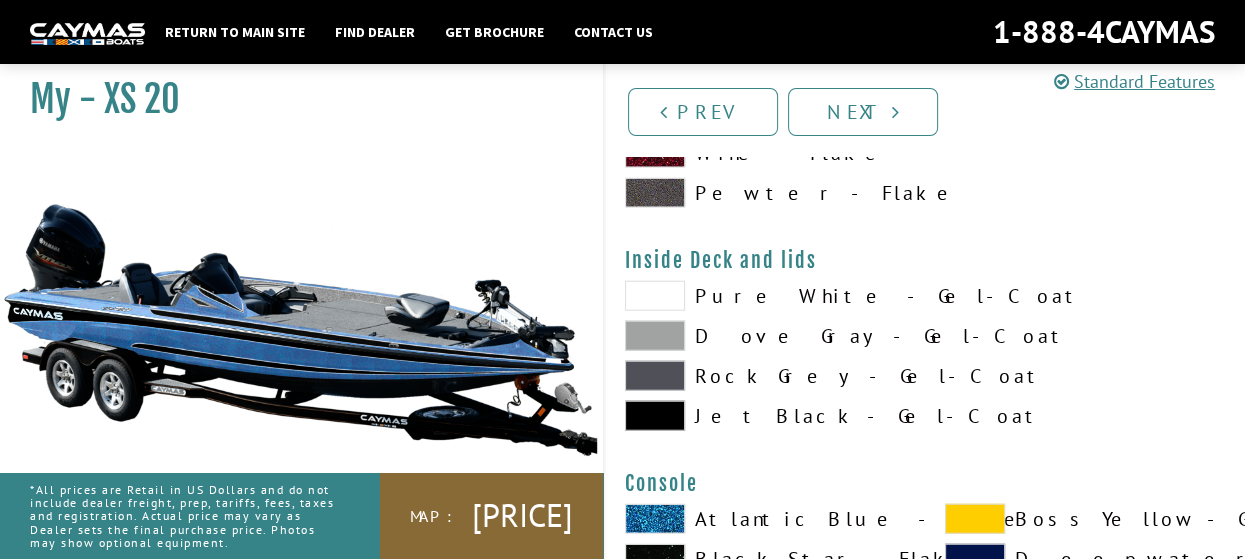 click at bounding box center (655, 296) 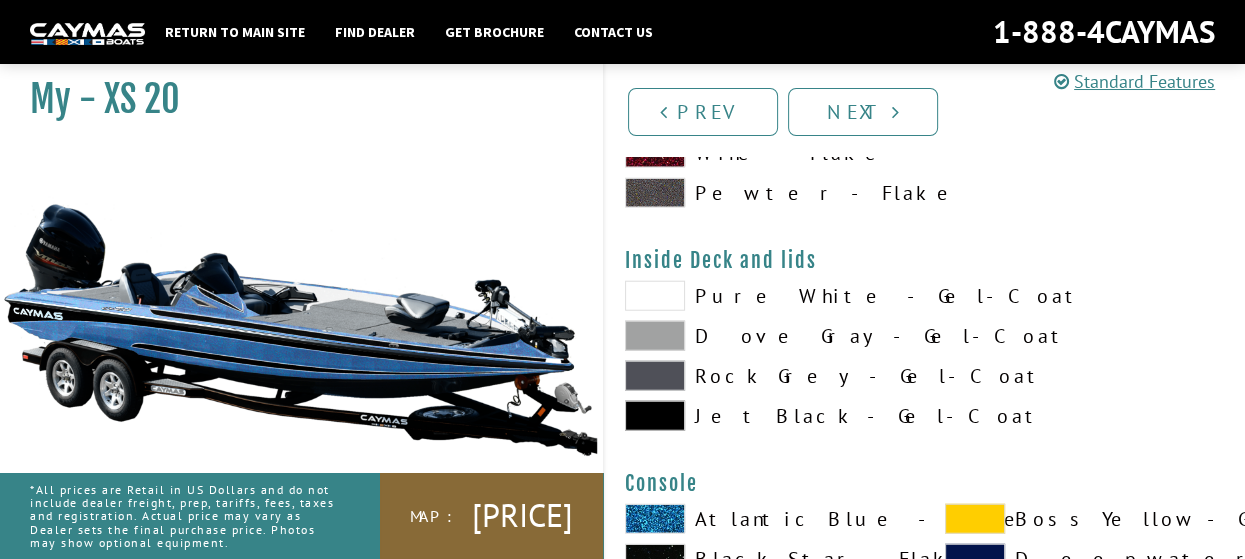 click at bounding box center [655, 376] 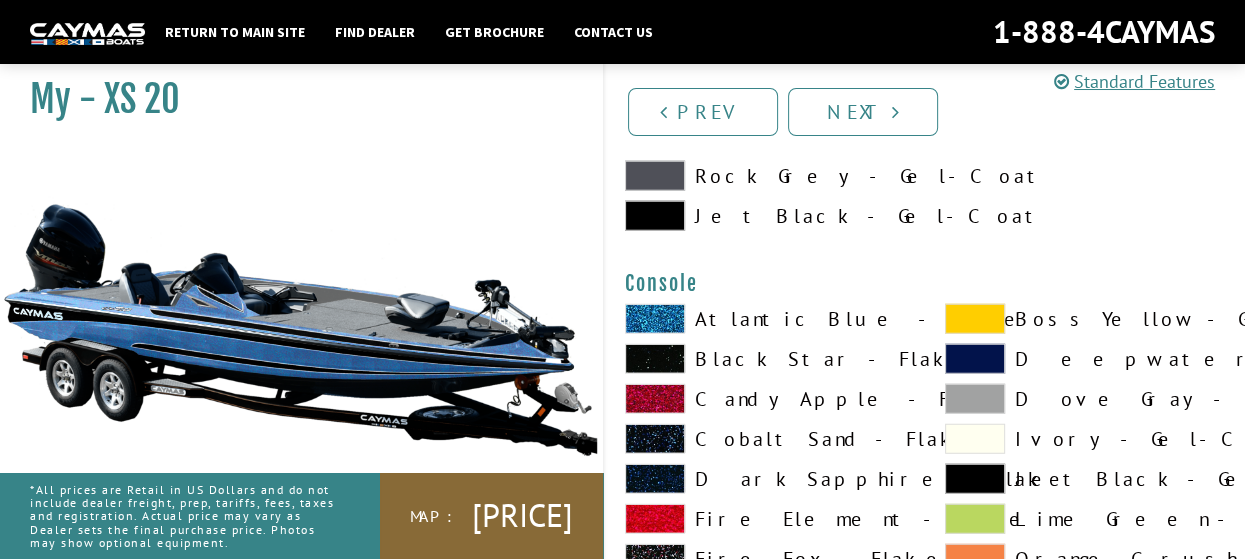 scroll, scrollTop: 4400, scrollLeft: 0, axis: vertical 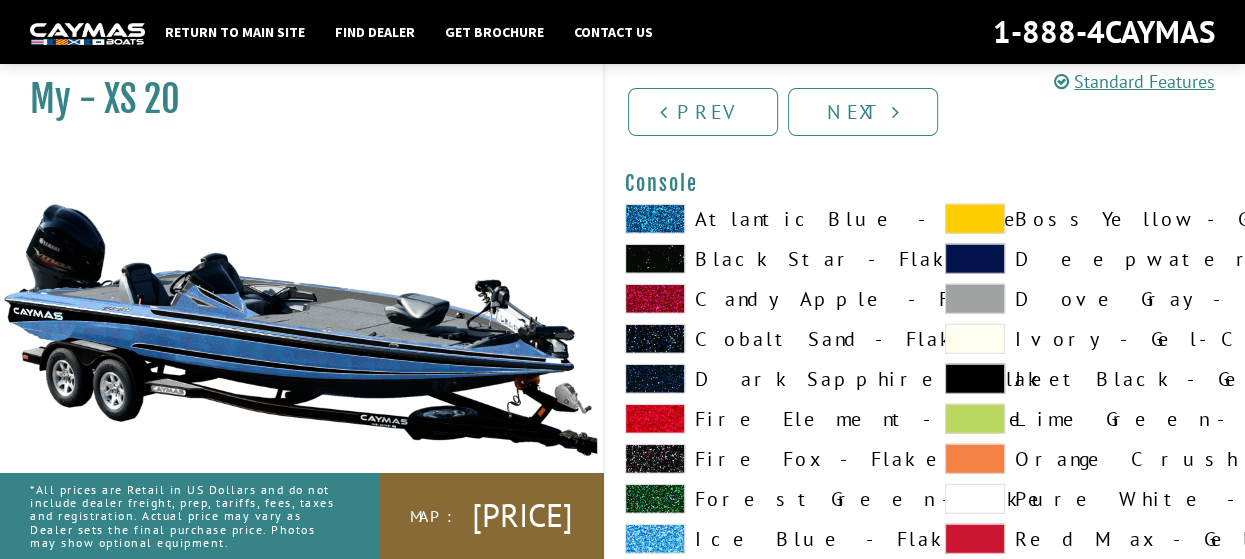 click at bounding box center (655, 539) 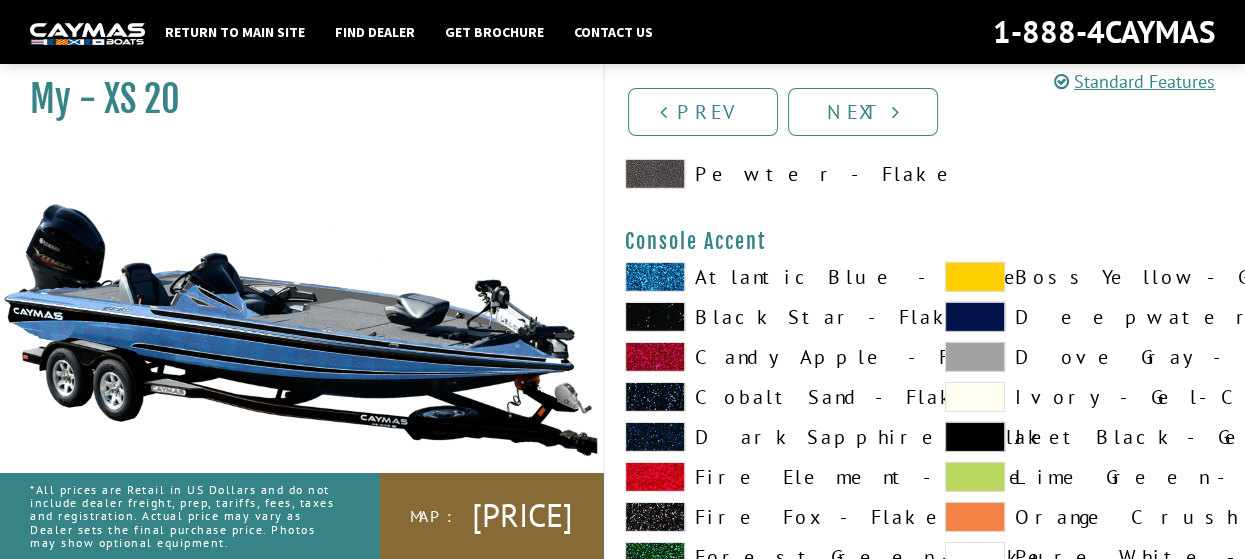 scroll, scrollTop: 5200, scrollLeft: 0, axis: vertical 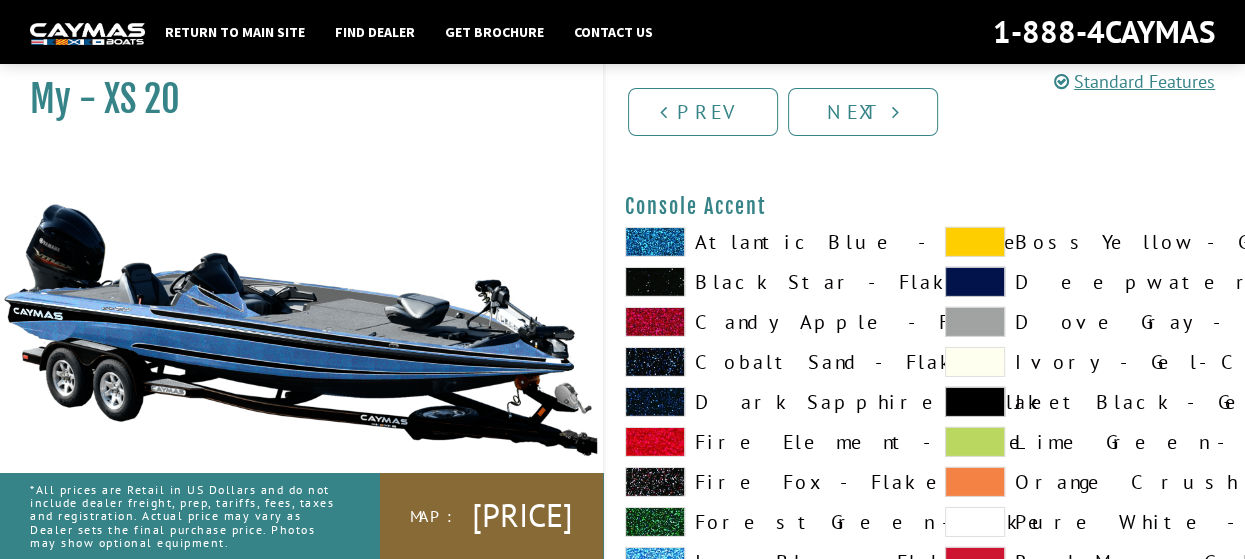 click at bounding box center [975, 362] 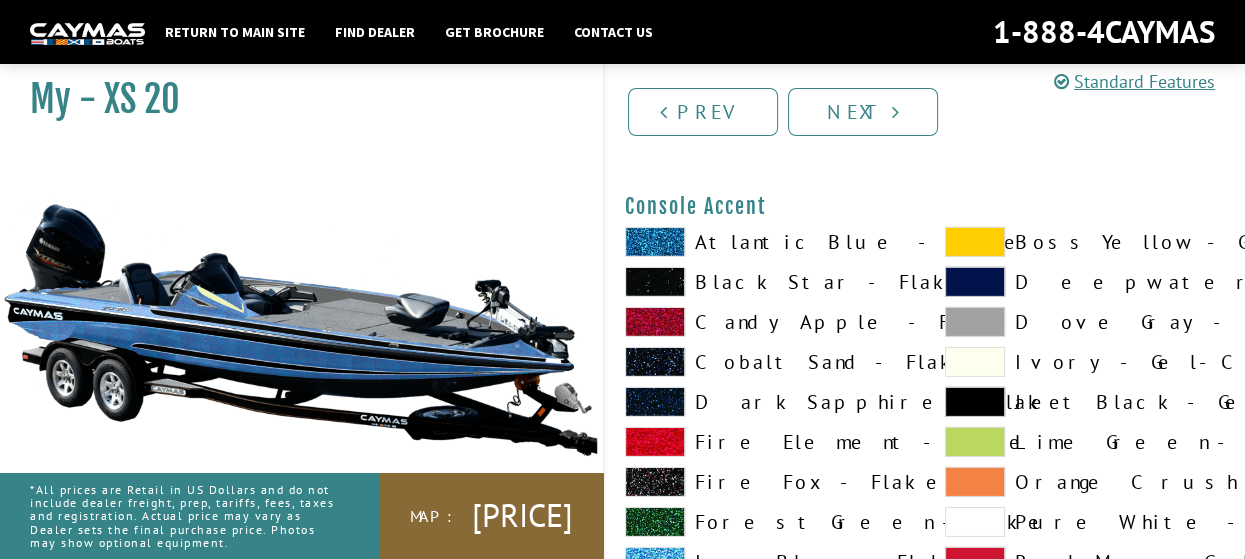 click at bounding box center [975, 362] 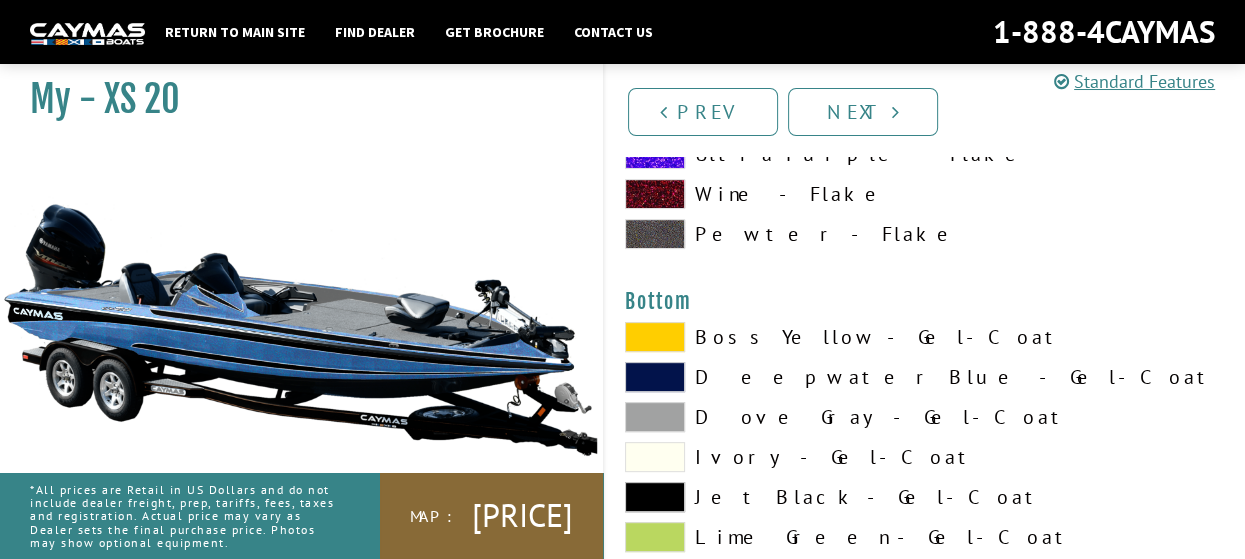 scroll, scrollTop: 6800, scrollLeft: 0, axis: vertical 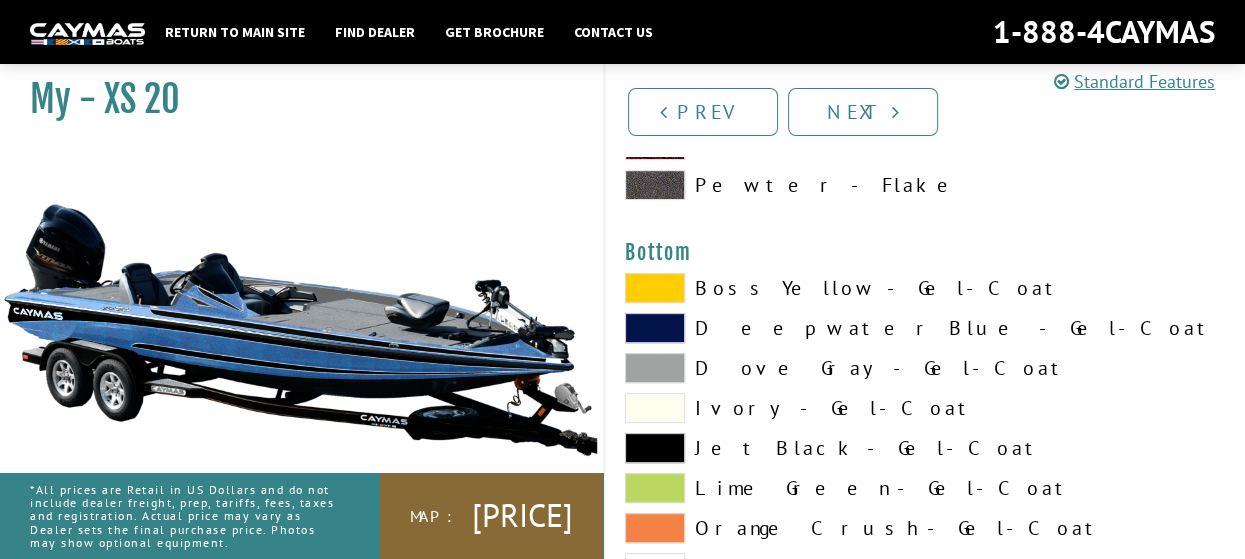 click at bounding box center (655, 408) 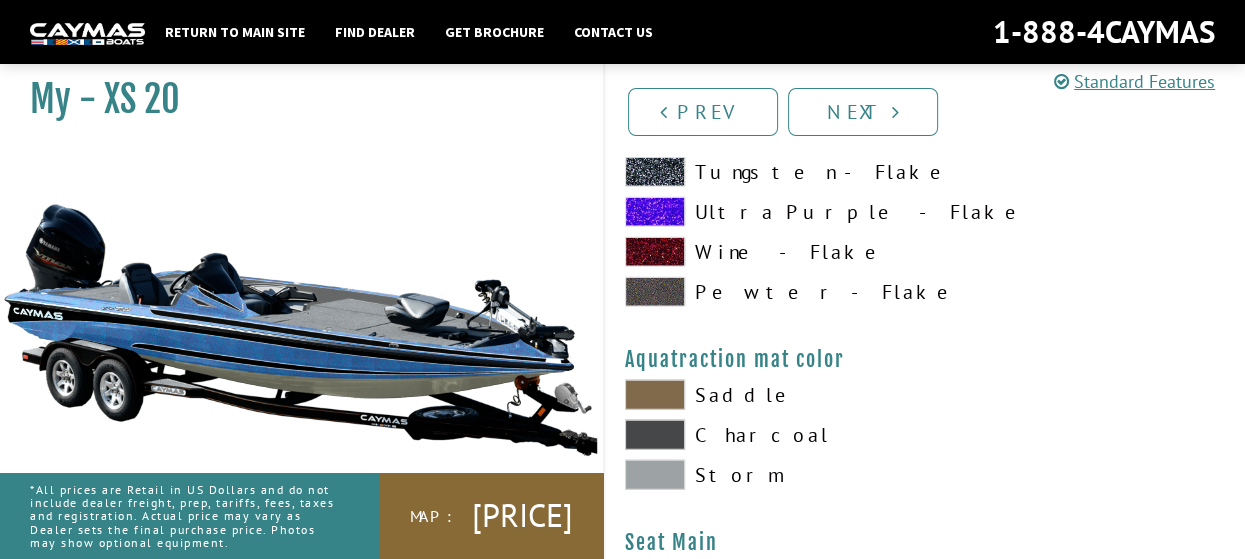 scroll, scrollTop: 10500, scrollLeft: 0, axis: vertical 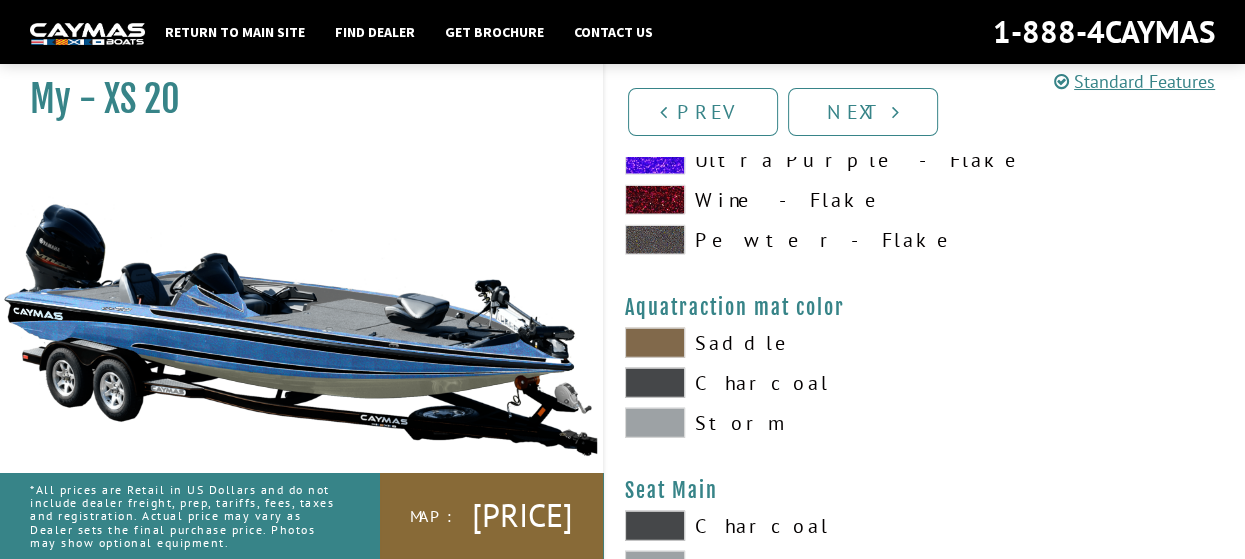 click at bounding box center (655, 423) 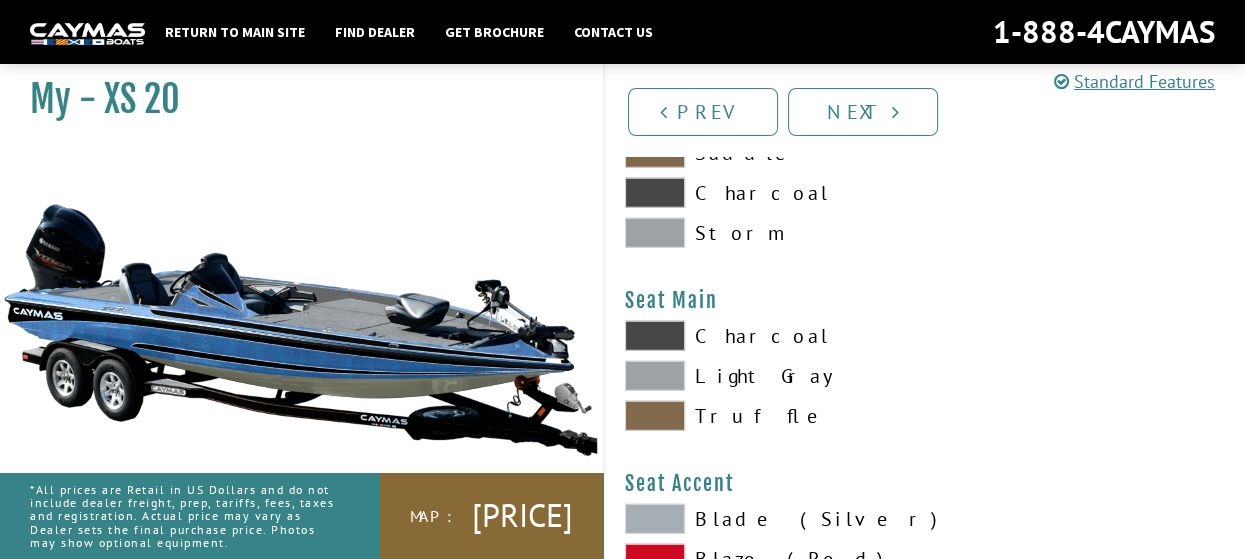 scroll, scrollTop: 10700, scrollLeft: 0, axis: vertical 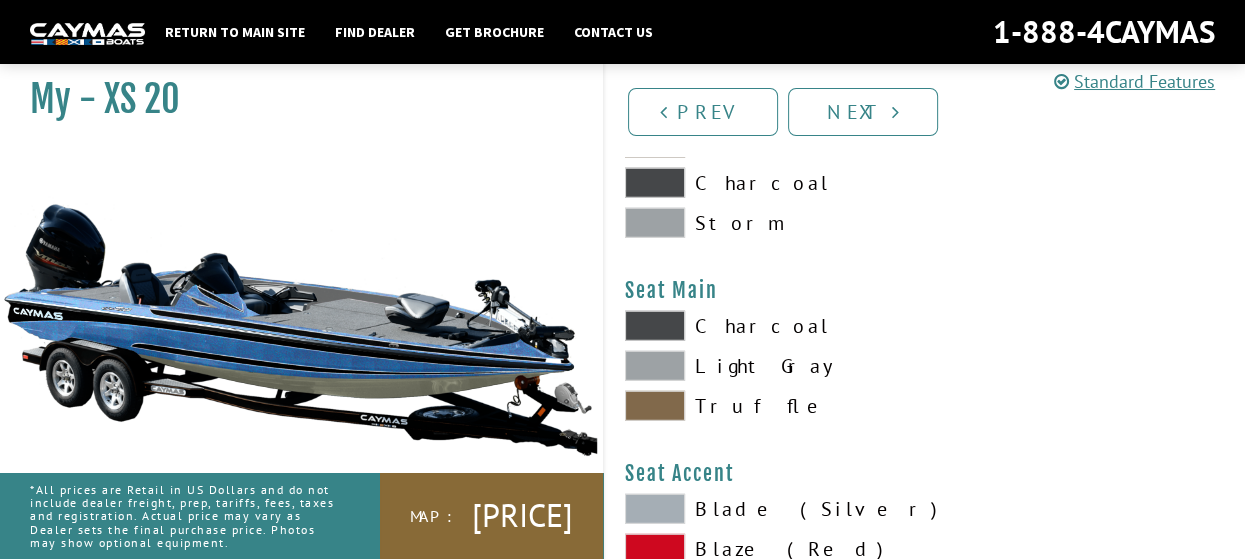 click at bounding box center (655, 366) 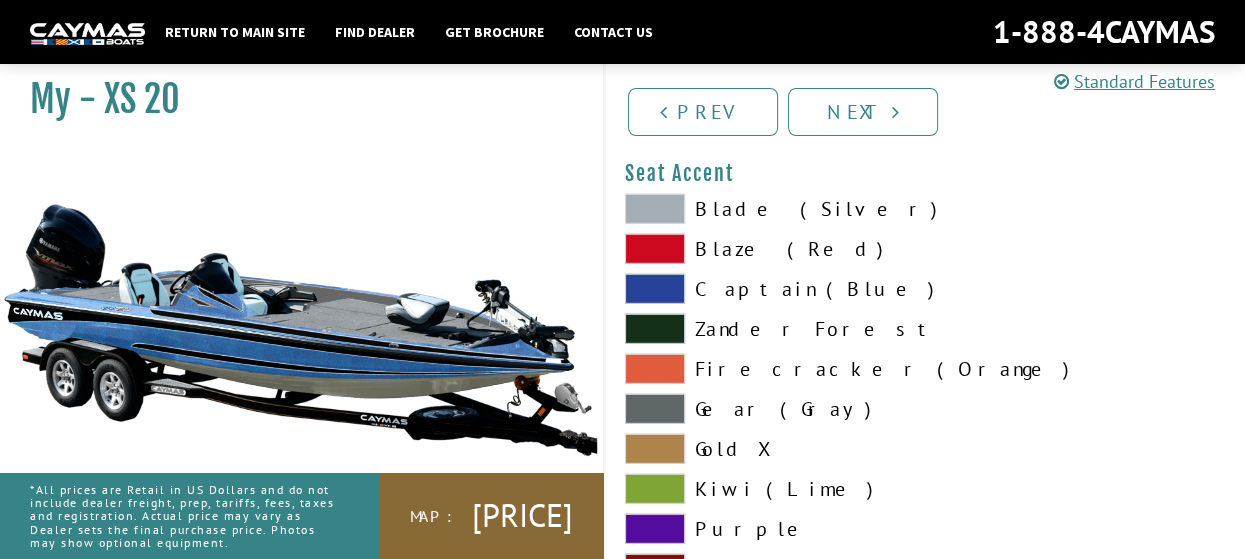 scroll, scrollTop: 11000, scrollLeft: 0, axis: vertical 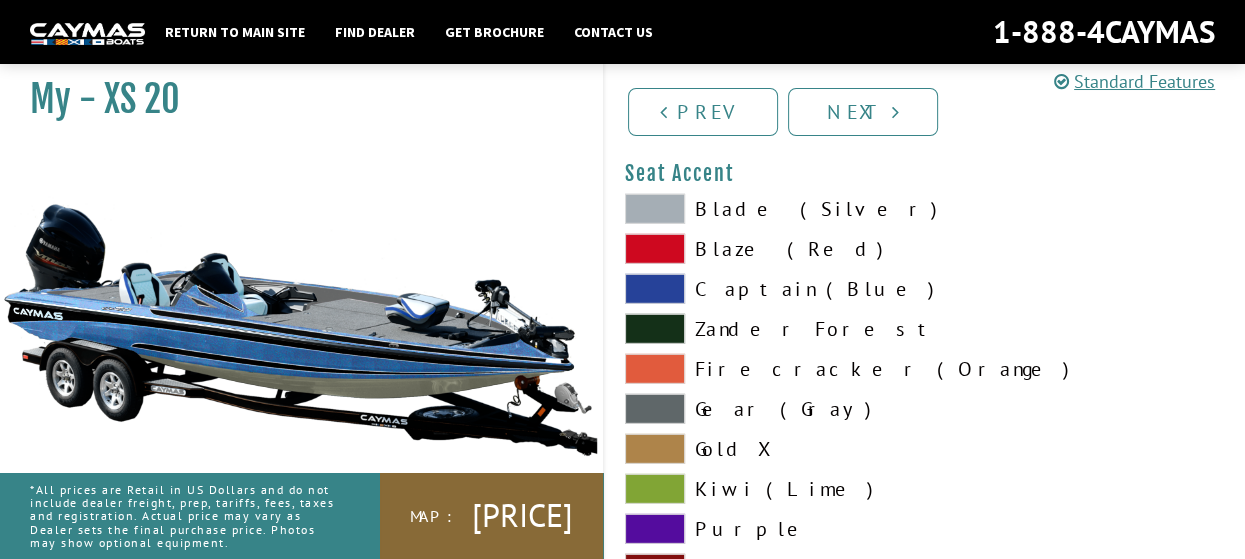 click at bounding box center [655, 289] 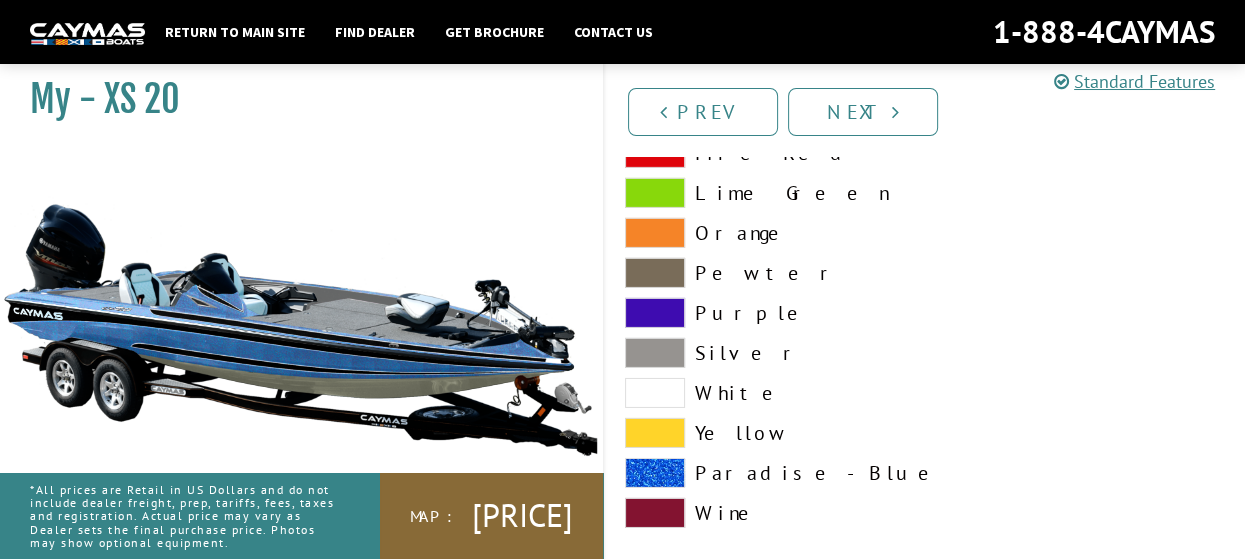 scroll, scrollTop: 11600, scrollLeft: 0, axis: vertical 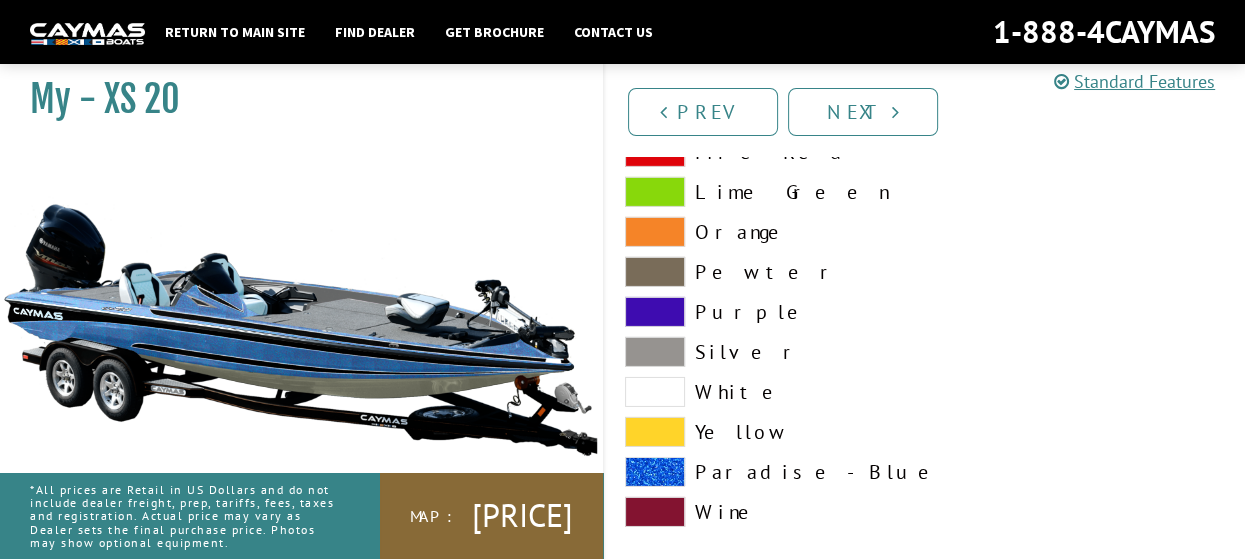 click at bounding box center (655, 392) 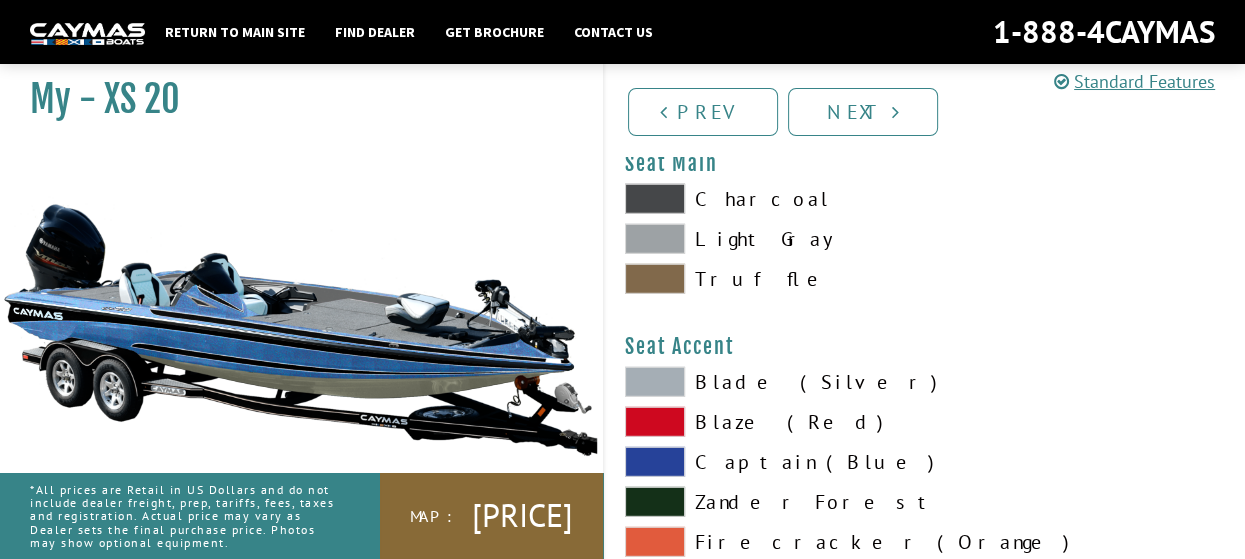 scroll, scrollTop: 10624, scrollLeft: 0, axis: vertical 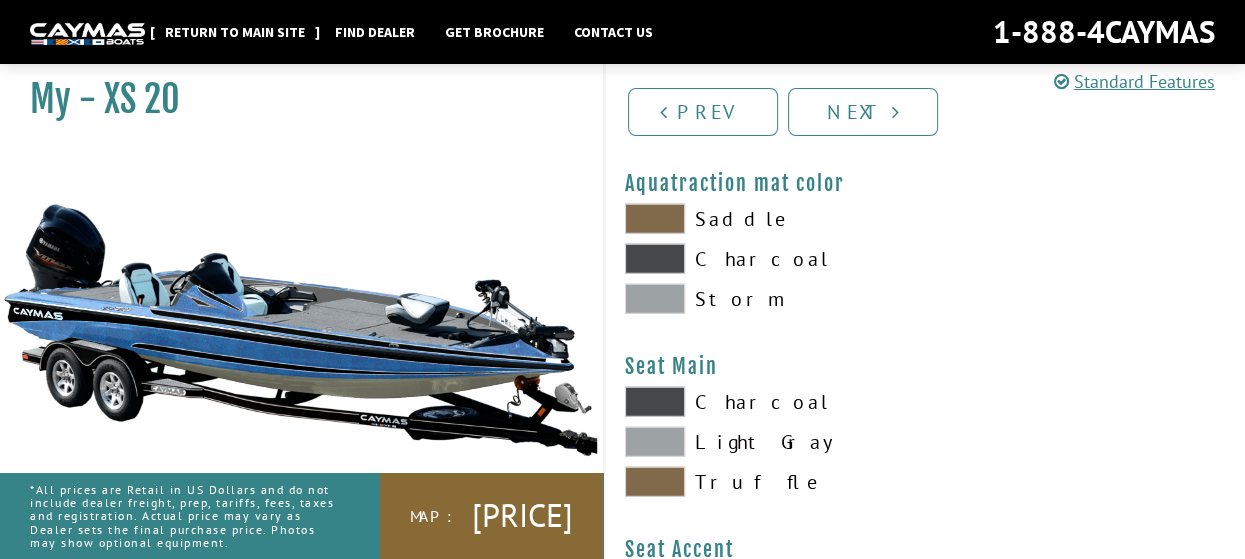 click on "Return to main site" at bounding box center (235, 32) 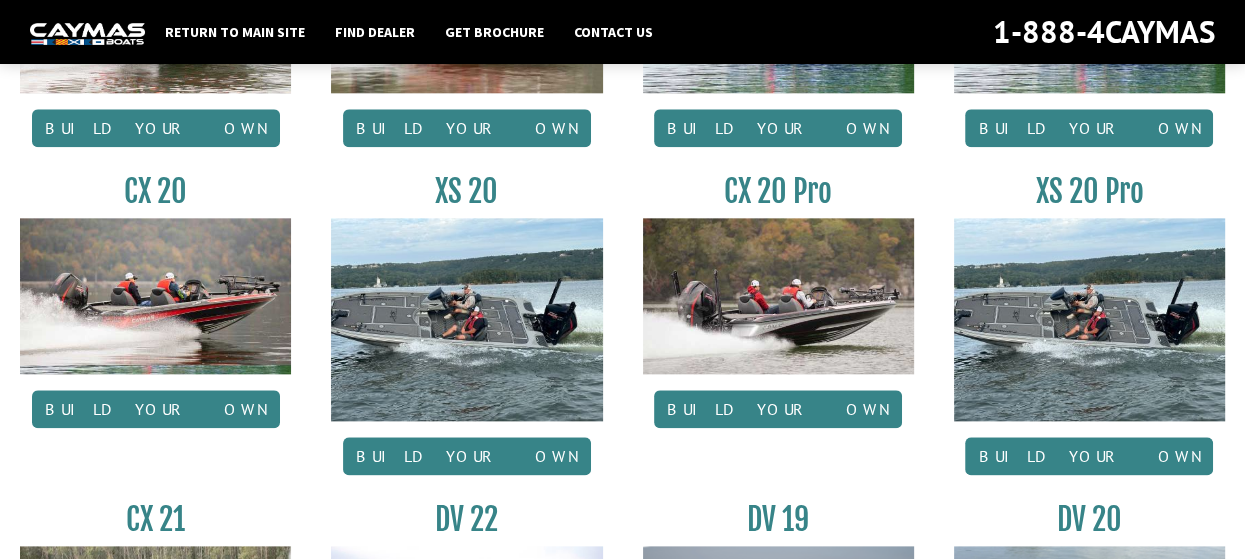 scroll, scrollTop: 1900, scrollLeft: 0, axis: vertical 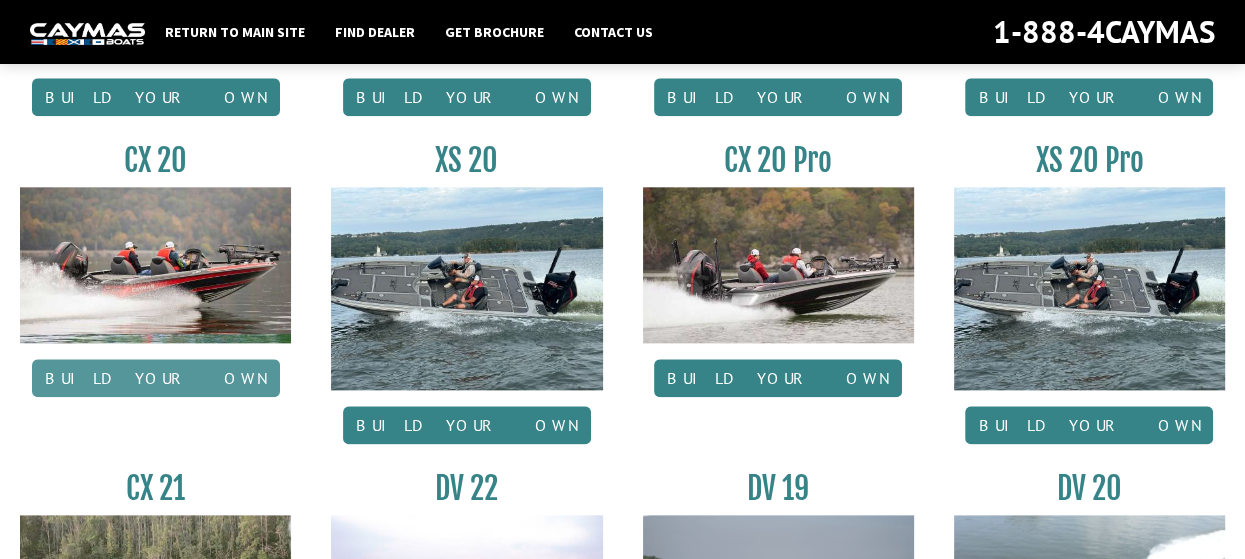 click on "Build your own" at bounding box center (156, 378) 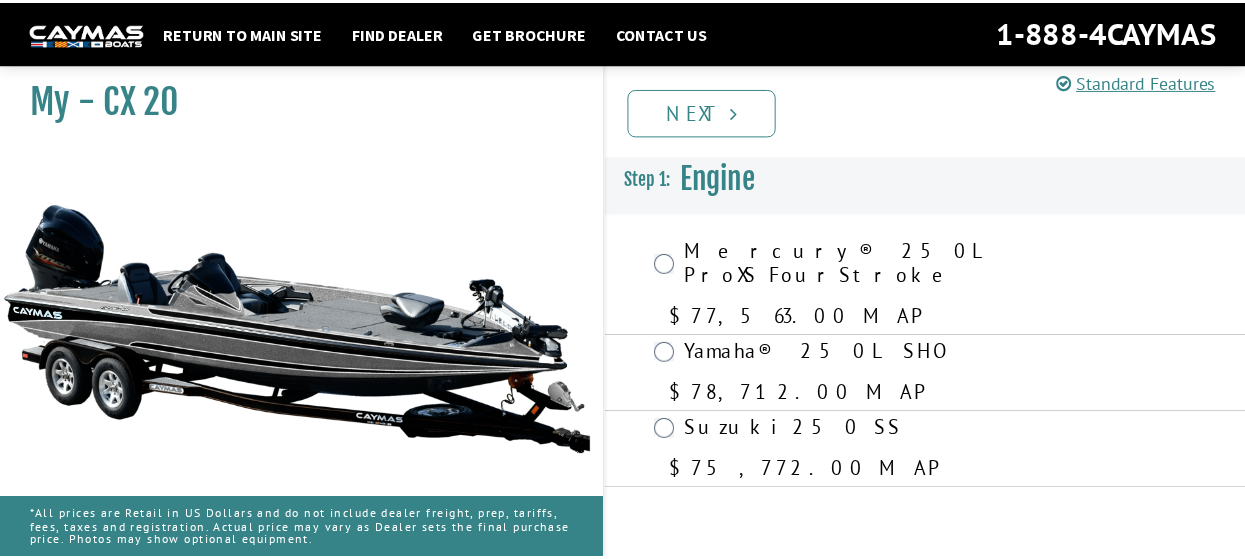scroll, scrollTop: 0, scrollLeft: 0, axis: both 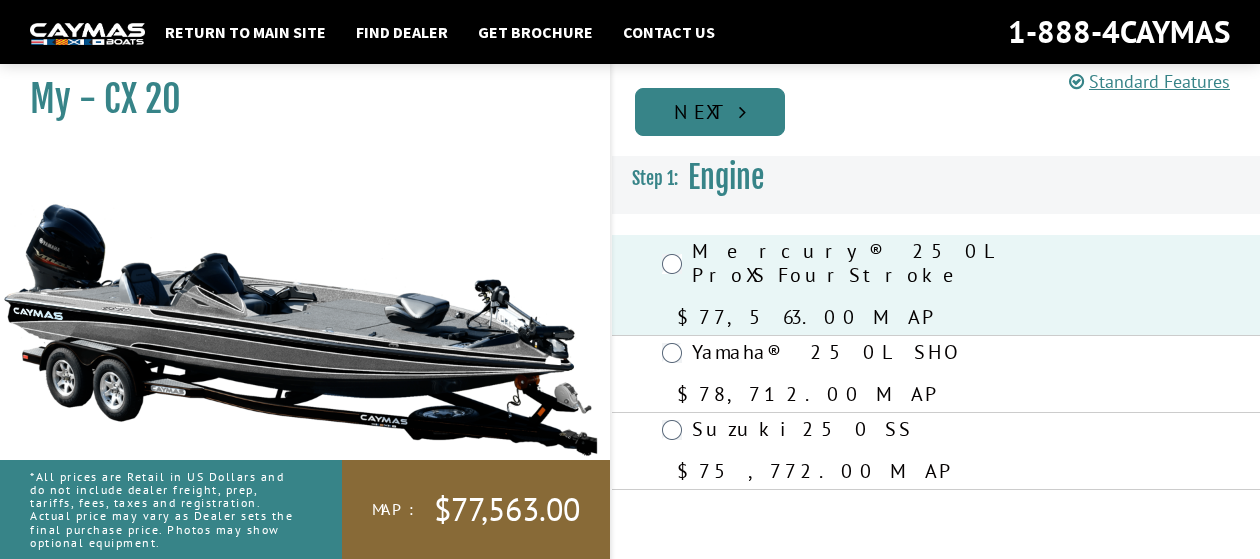 click on "Next" at bounding box center [710, 112] 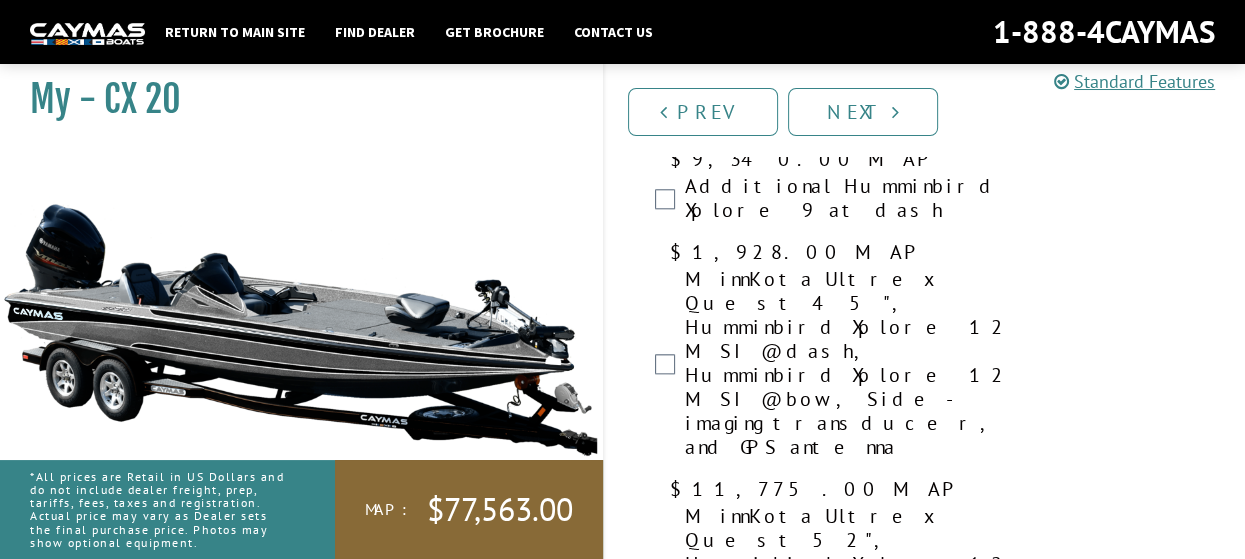 scroll, scrollTop: 1800, scrollLeft: 0, axis: vertical 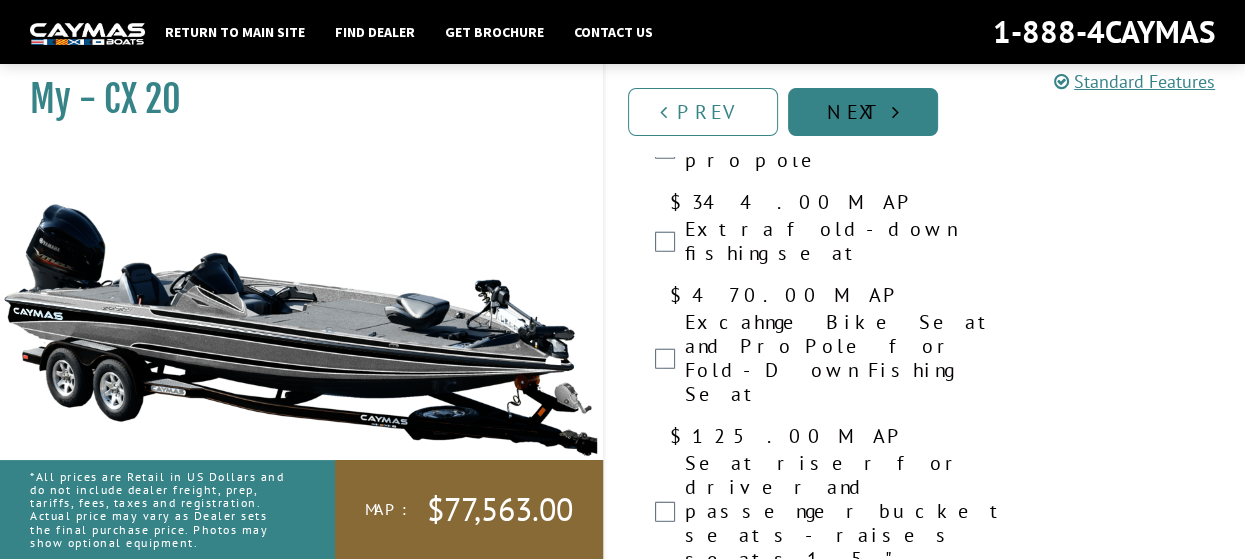 click on "Next" at bounding box center (863, 112) 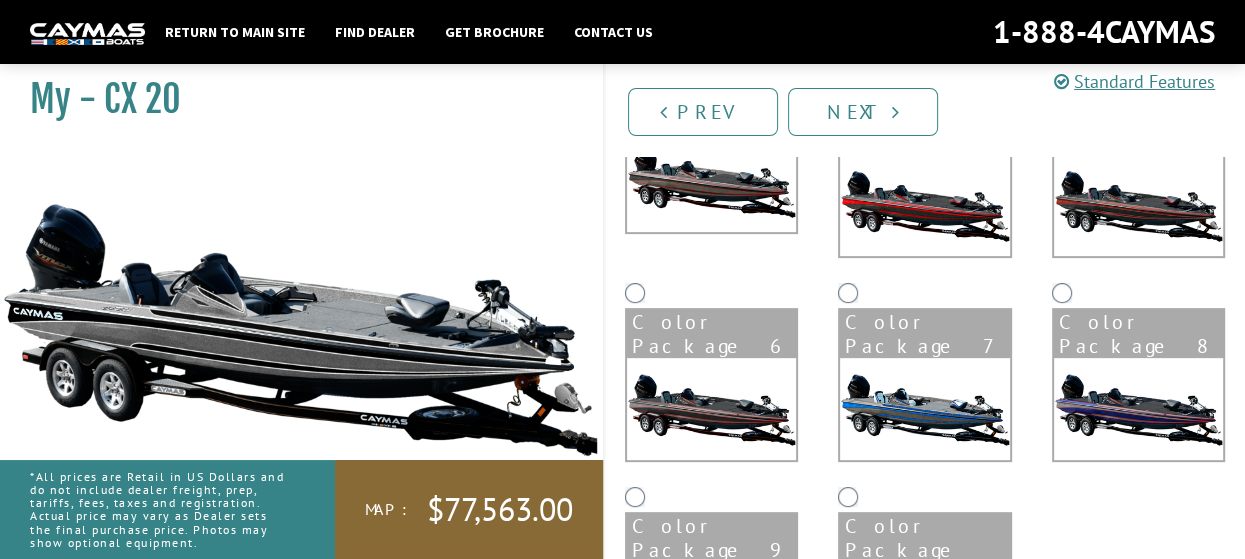 scroll, scrollTop: 400, scrollLeft: 0, axis: vertical 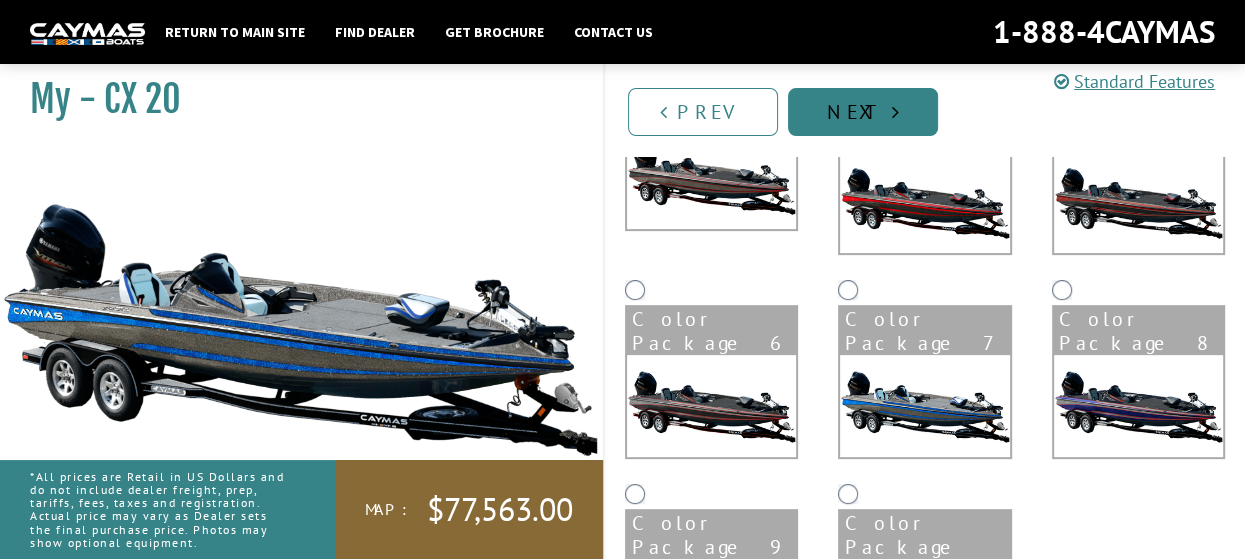 click on "Next" at bounding box center [863, 112] 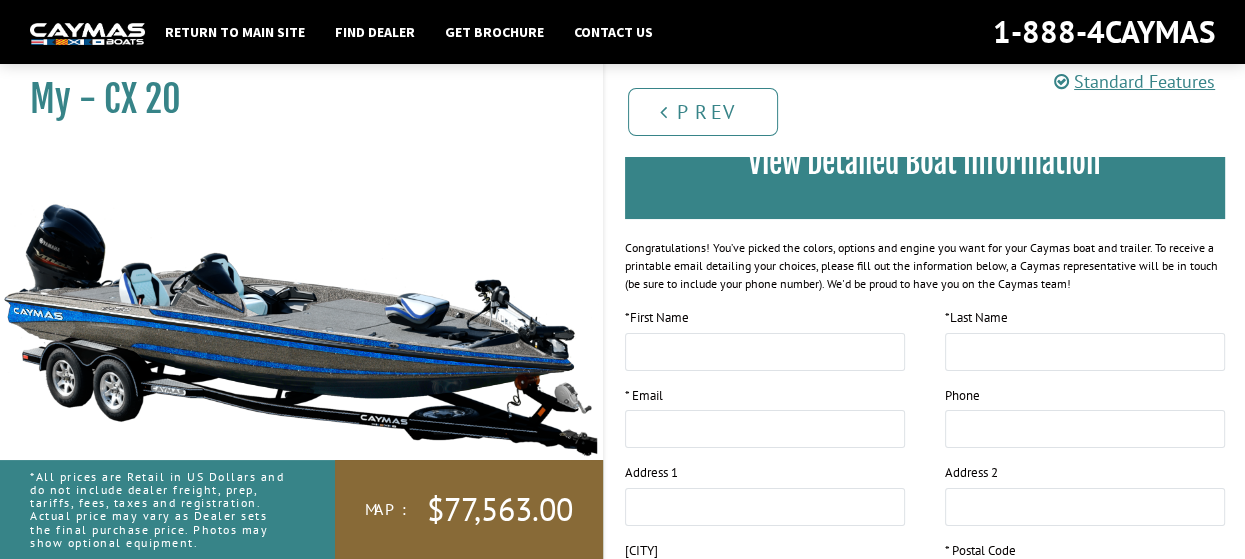 scroll, scrollTop: 0, scrollLeft: 0, axis: both 